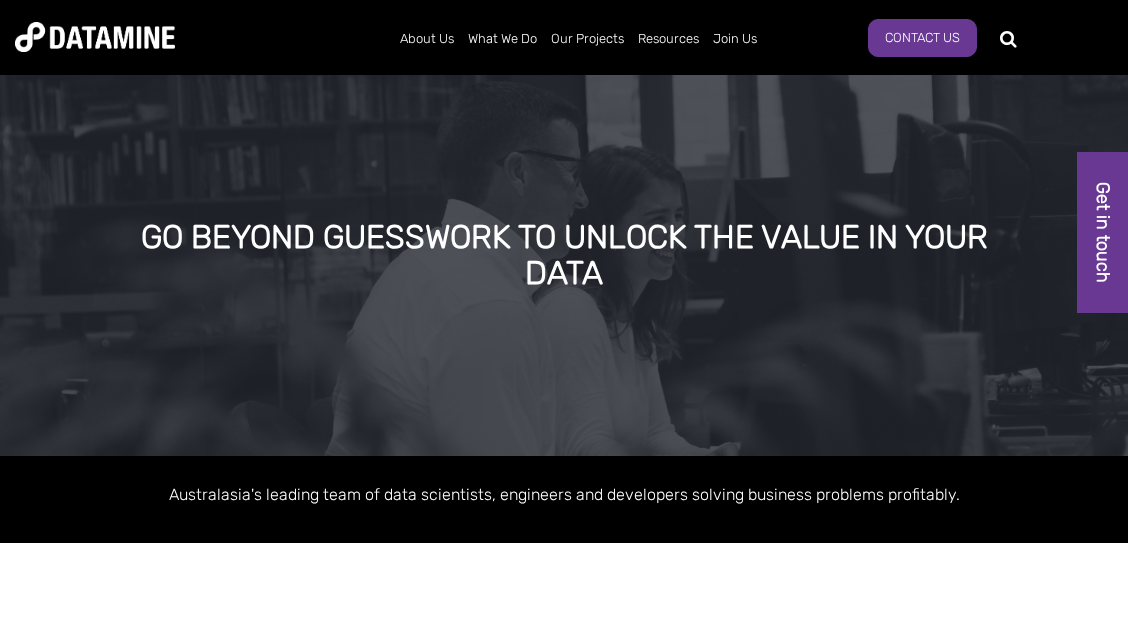 scroll, scrollTop: 0, scrollLeft: 0, axis: both 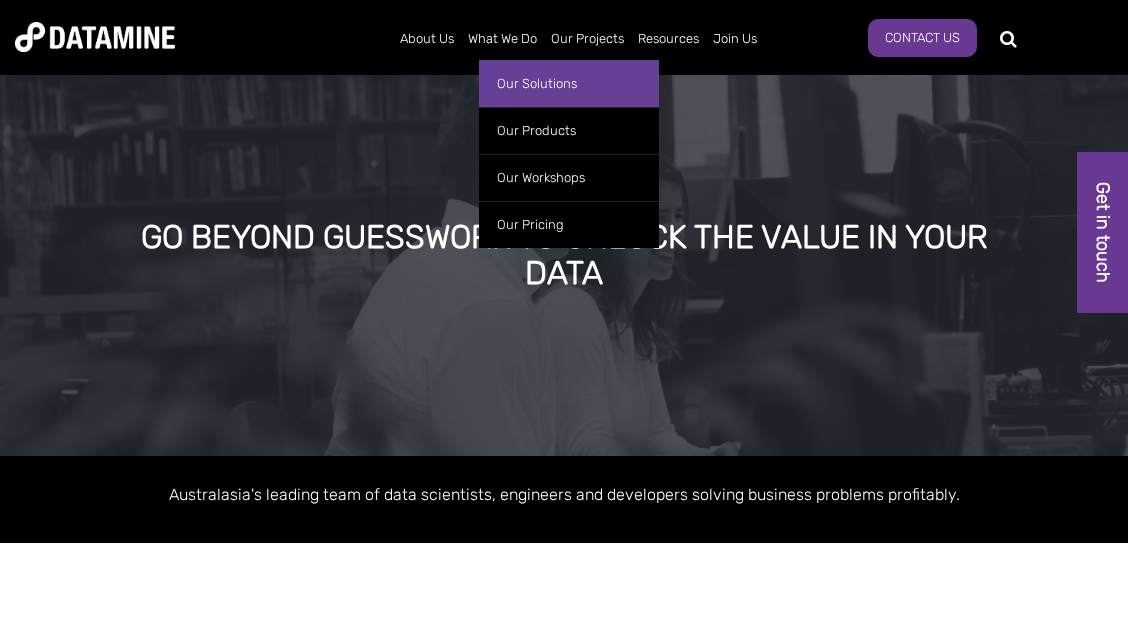 click on "Our Solutions" at bounding box center [569, 83] 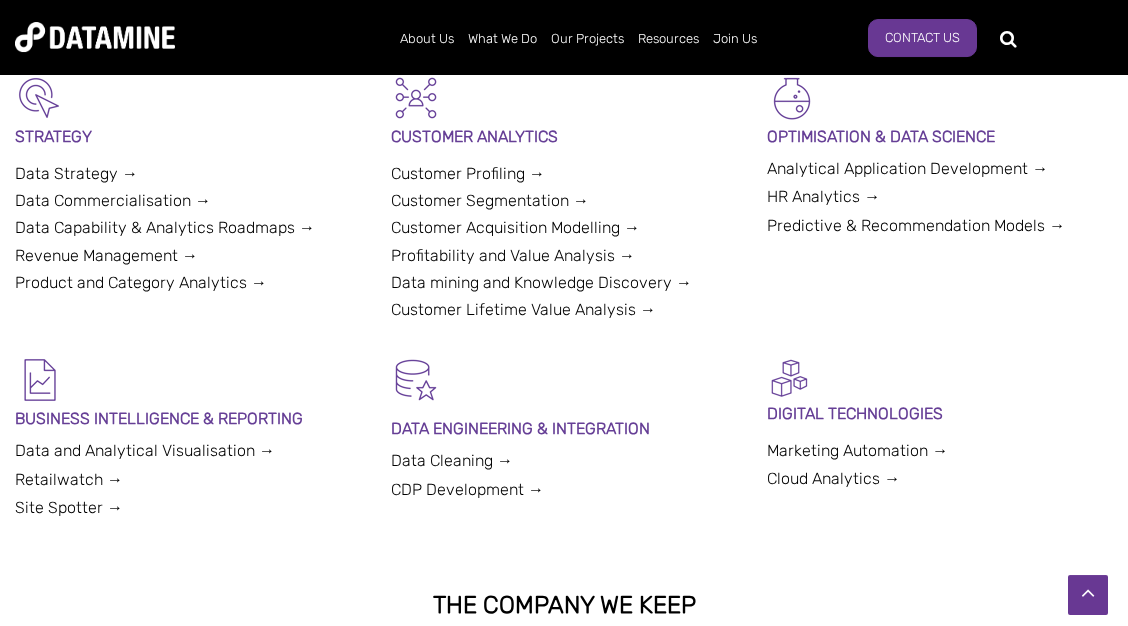 scroll, scrollTop: 540, scrollLeft: 0, axis: vertical 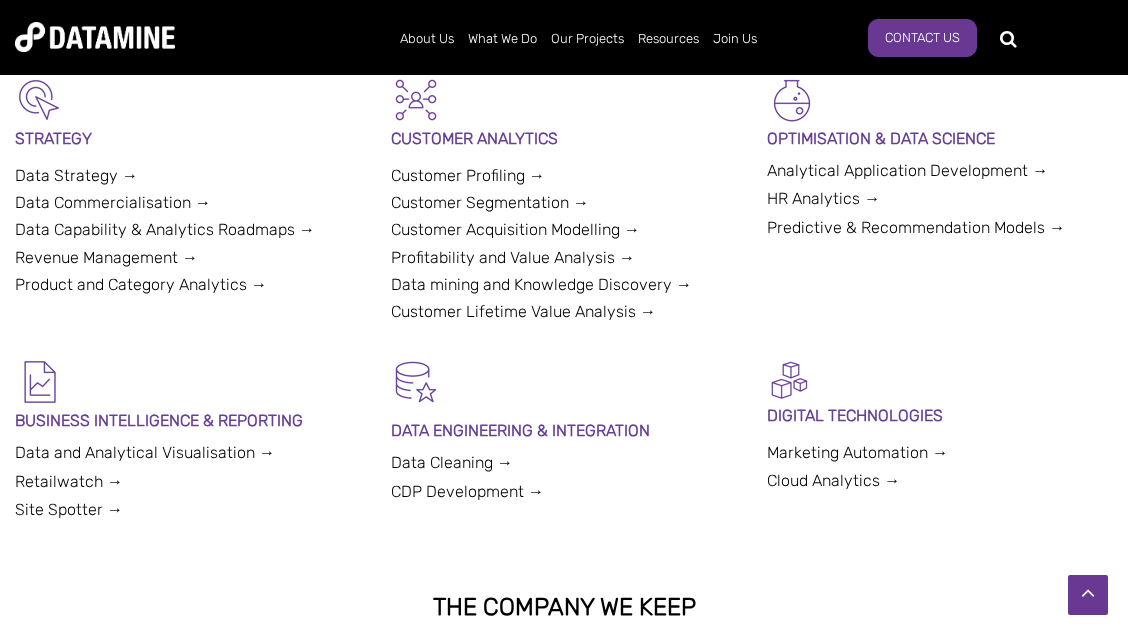 click on "Customer Segmentation →" at bounding box center (490, 202) 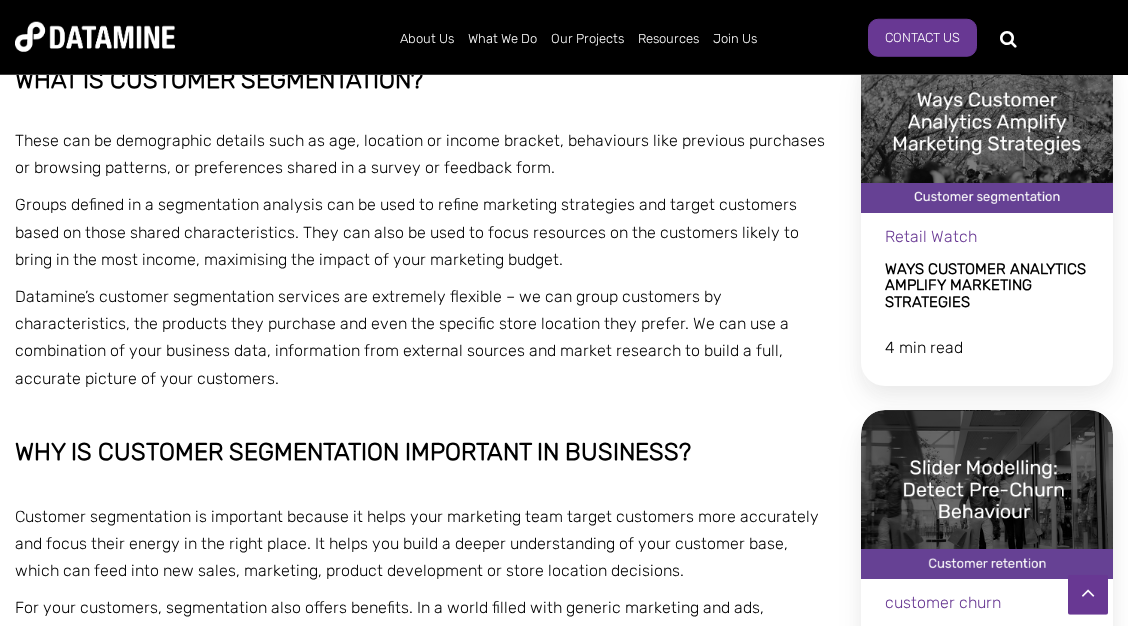 scroll, scrollTop: 432, scrollLeft: 0, axis: vertical 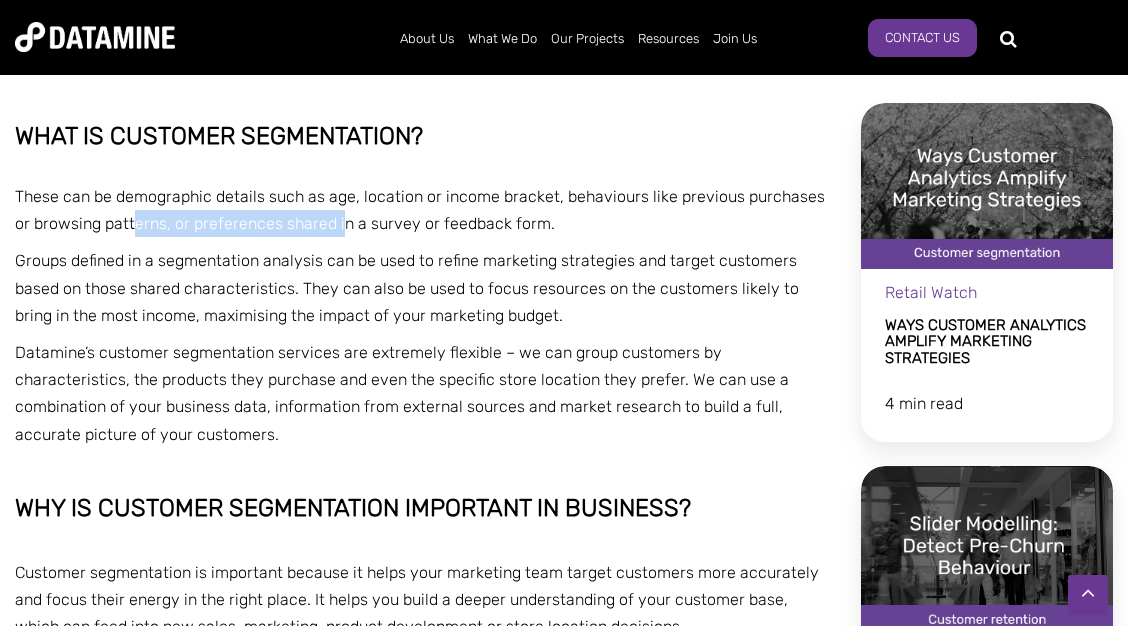 drag, startPoint x: 131, startPoint y: 223, endPoint x: 362, endPoint y: 223, distance: 231 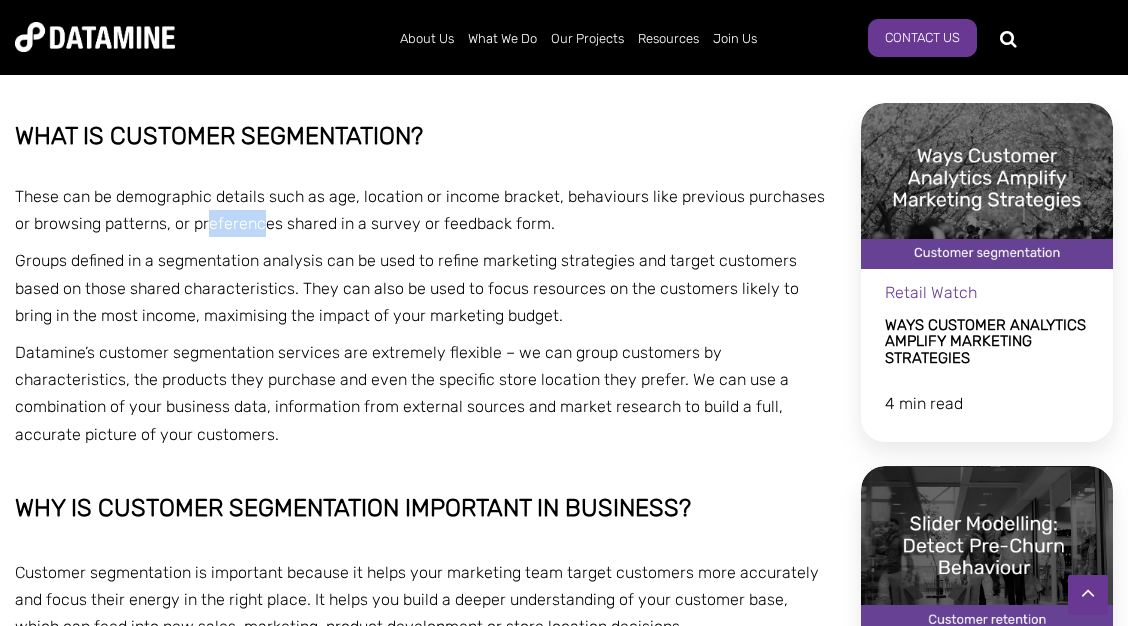 drag, startPoint x: 217, startPoint y: 234, endPoint x: 290, endPoint y: 231, distance: 73.061615 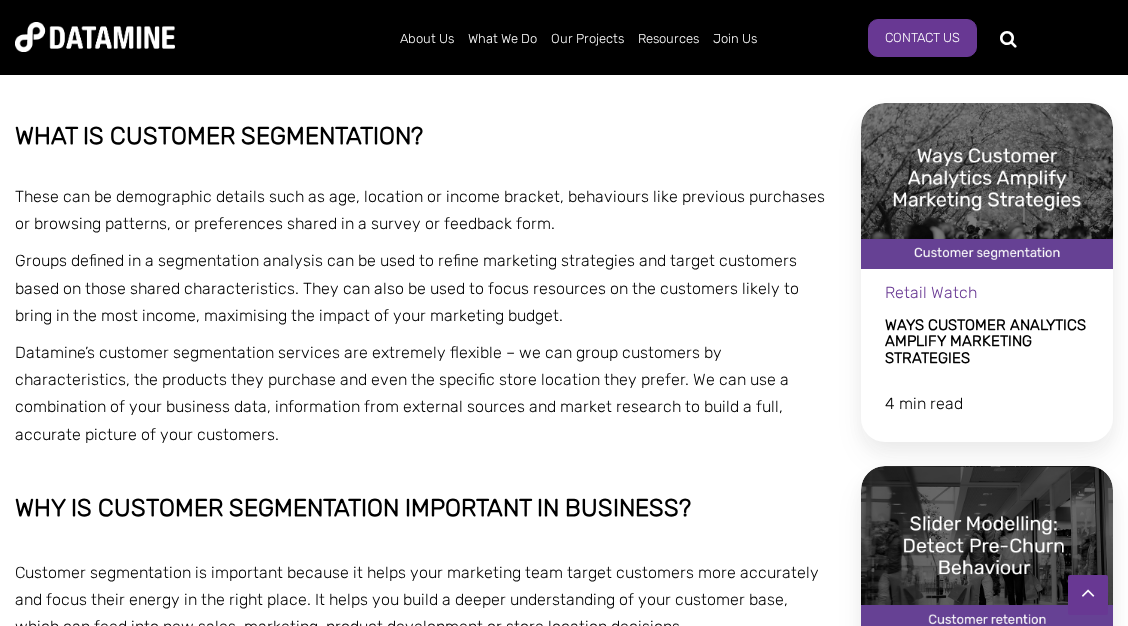 click on "These can be demographic details such as age, location or income bracket, behaviours like previous purchases or browsing patterns, or preferences shared in a survey or feedback form." at bounding box center (423, 210) 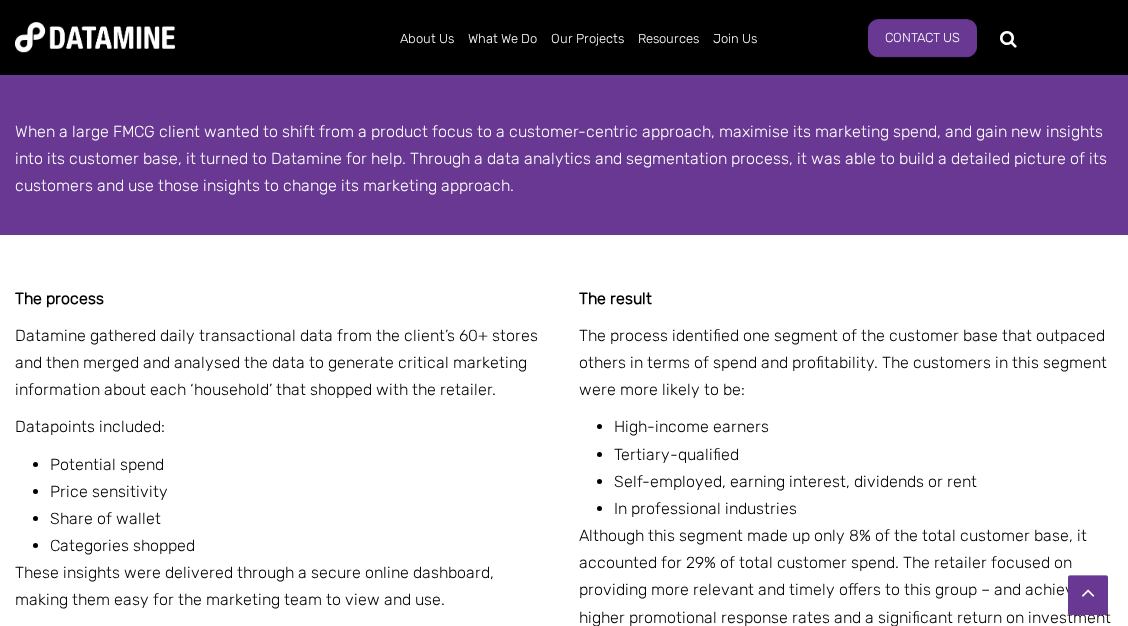 scroll, scrollTop: 3456, scrollLeft: 0, axis: vertical 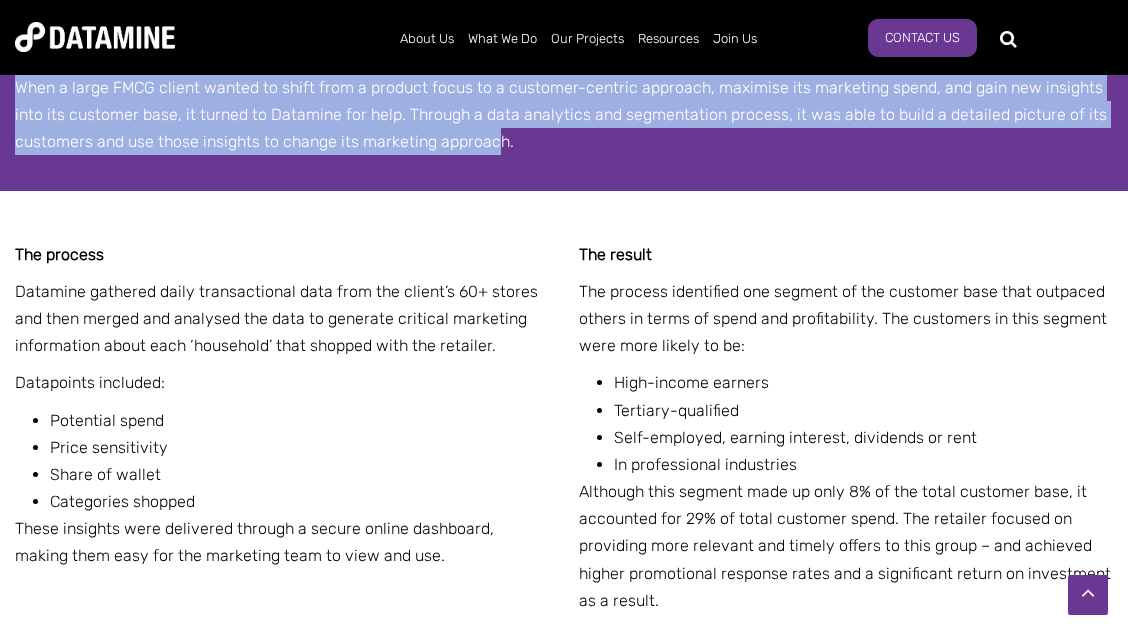 drag, startPoint x: 440, startPoint y: 108, endPoint x: 496, endPoint y: 246, distance: 148.92952 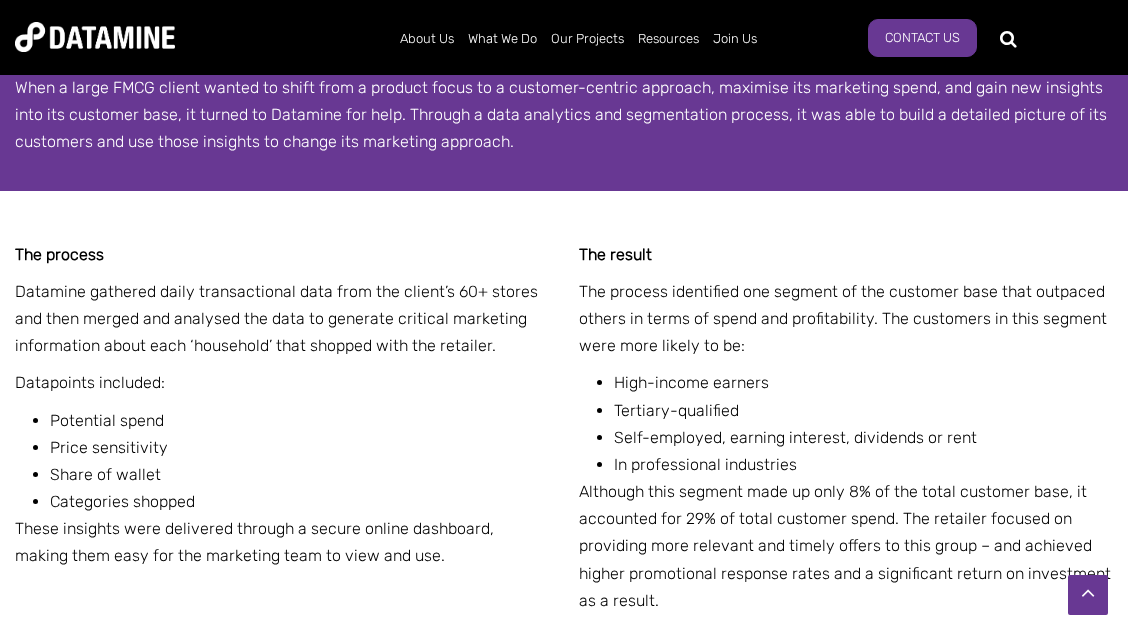 click on "When a large FMCG client wanted to shift from a product focus to a customer-centric approach, maximise its marketing spend, and gain new insights into its customer base, it turned to Datamine for help. Through a data analytics and segmentation process, it was able to build a detailed picture of its customers and use those insights to change its marketing approach." at bounding box center [564, 85] 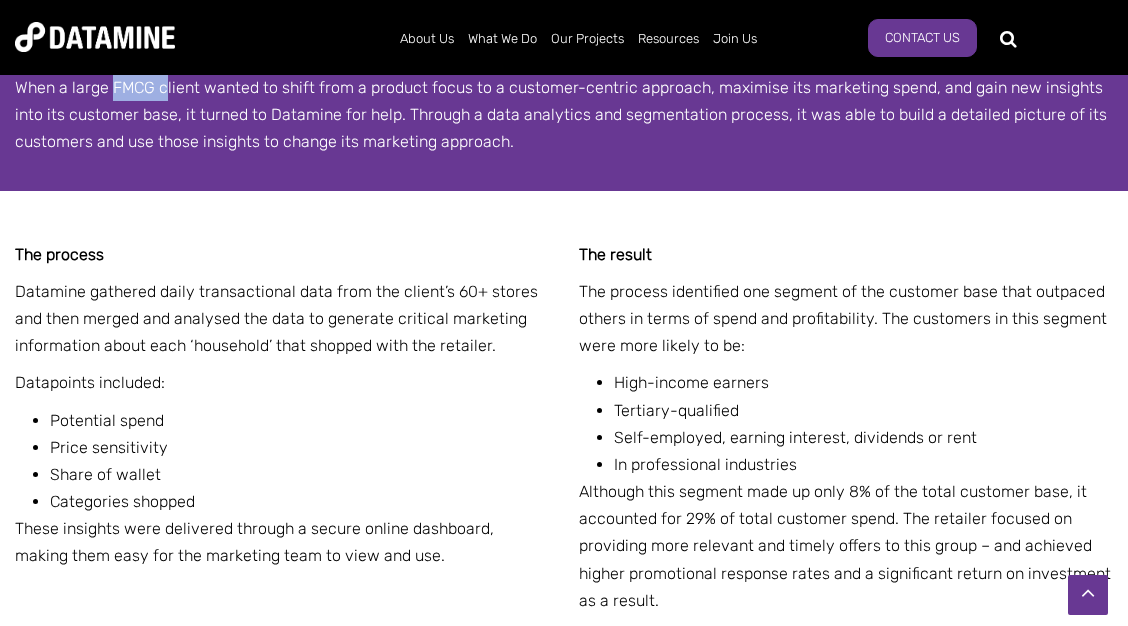 drag, startPoint x: 113, startPoint y: 173, endPoint x: 168, endPoint y: 172, distance: 55.00909 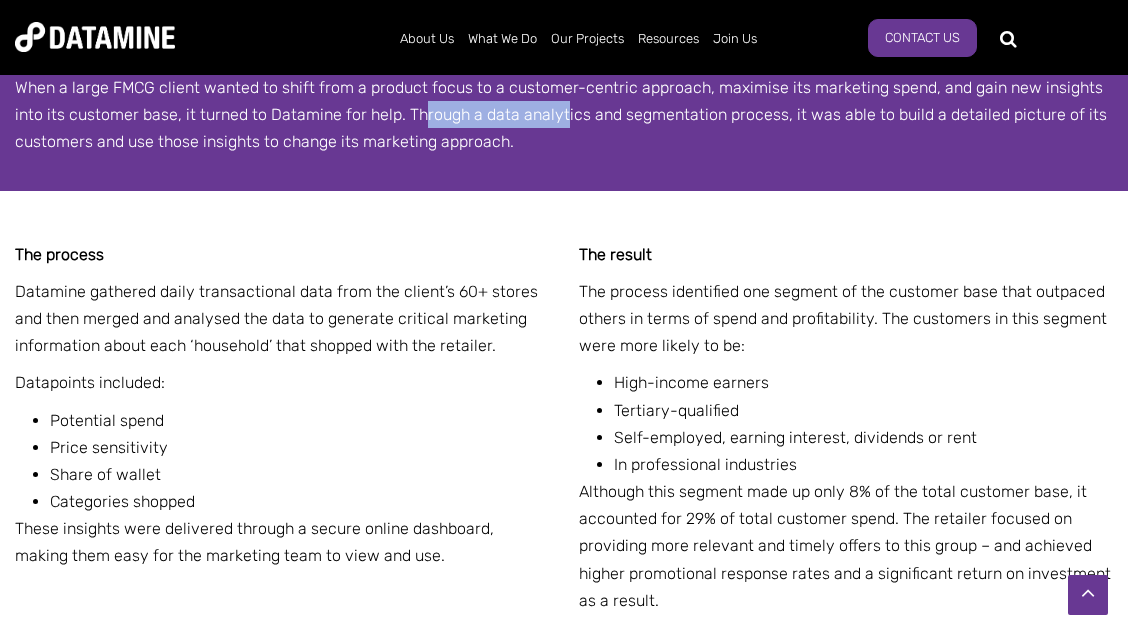 drag, startPoint x: 493, startPoint y: 199, endPoint x: 561, endPoint y: 195, distance: 68.117546 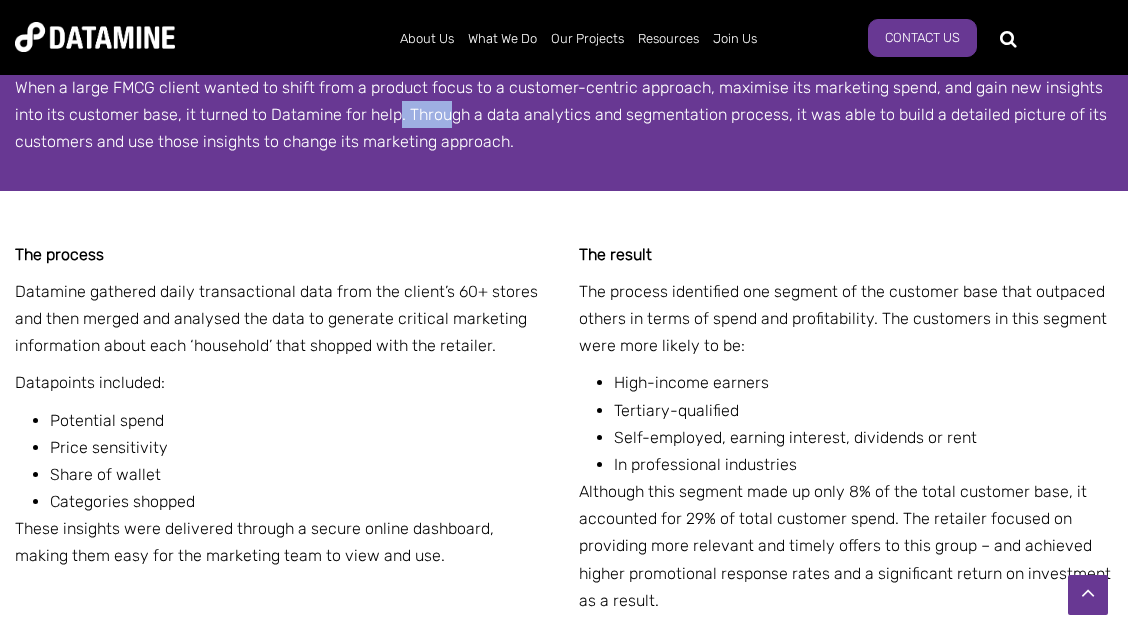 click on "When a large FMCG client wanted to shift from a product focus to a customer-centric approach, maximise its marketing spend, and gain new insights into its customer base, it turned to Datamine for help. Through a data analytics and segmentation process, it was able to build a detailed picture of its customers and use those insights to change its marketing approach." at bounding box center (564, 115) 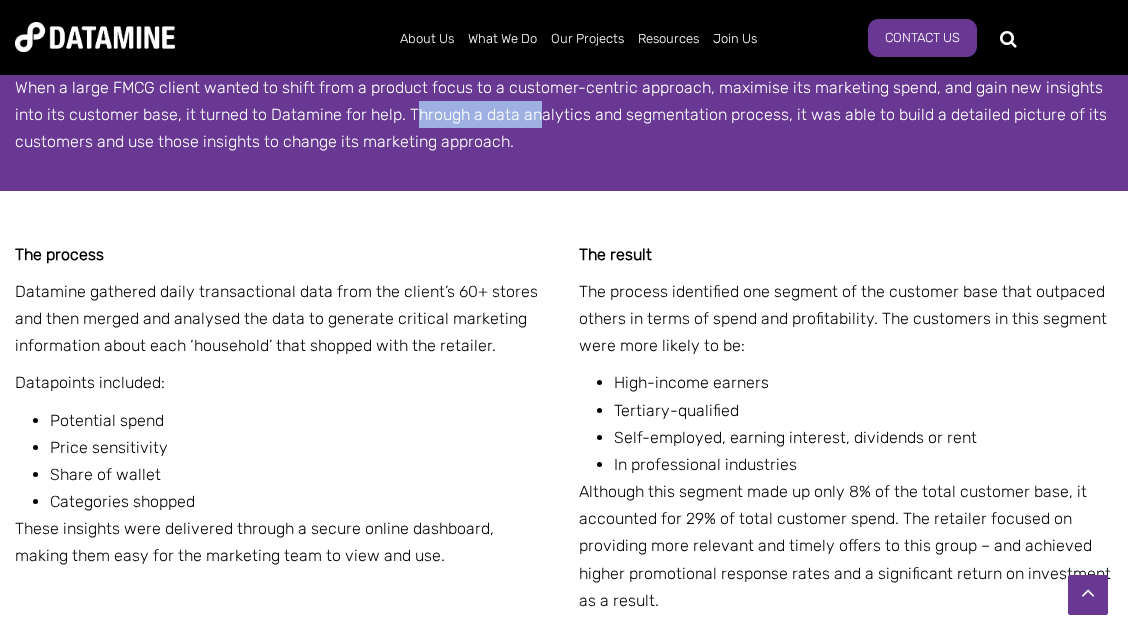 drag, startPoint x: 426, startPoint y: 200, endPoint x: 537, endPoint y: 208, distance: 111.28792 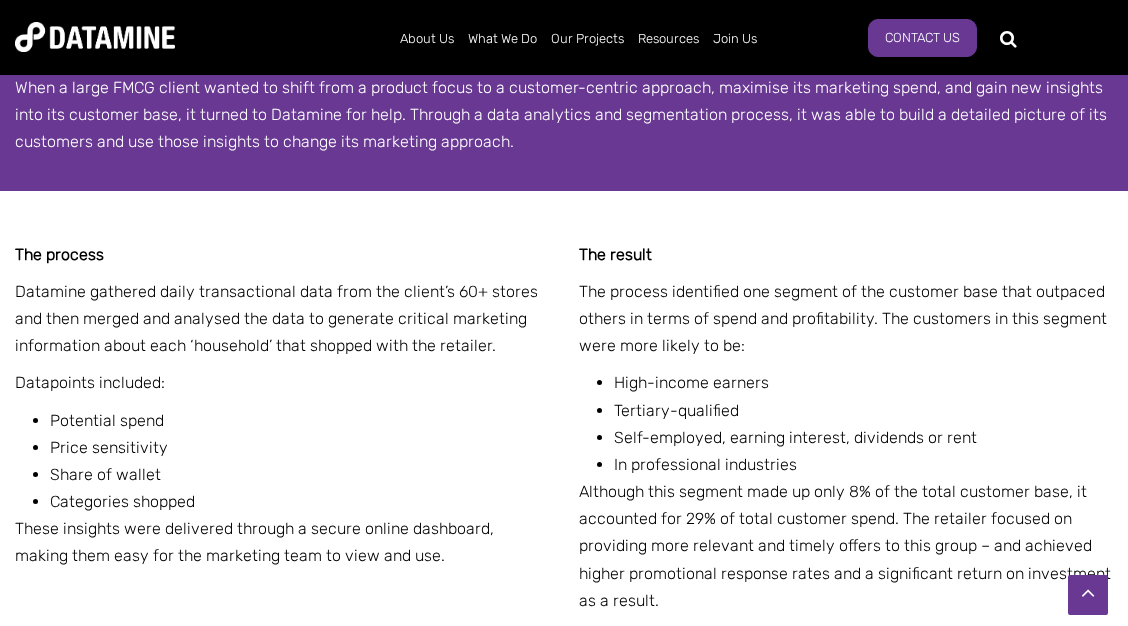 click on "When a large FMCG client wanted to shift from a product focus to a customer-centric approach, maximise its marketing spend, and gain new insights into its customer base, it turned to Datamine for help. Through a data analytics and segmentation process, it was able to build a detailed picture of its customers and use those insights to change its marketing approach." at bounding box center [564, 115] 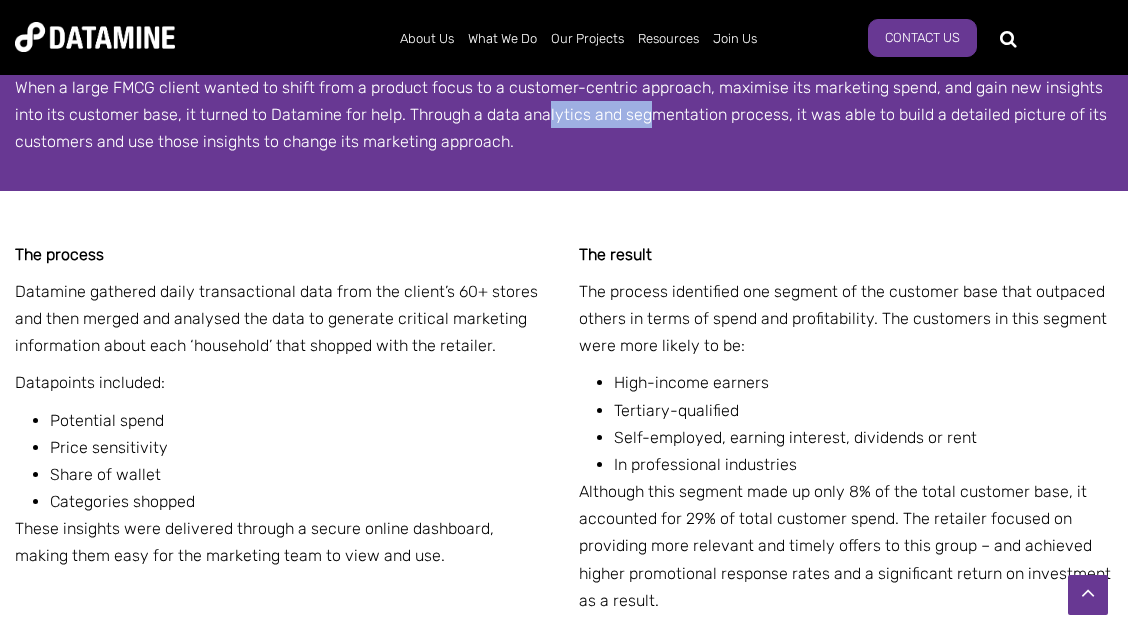drag, startPoint x: 550, startPoint y: 205, endPoint x: 670, endPoint y: 208, distance: 120.03749 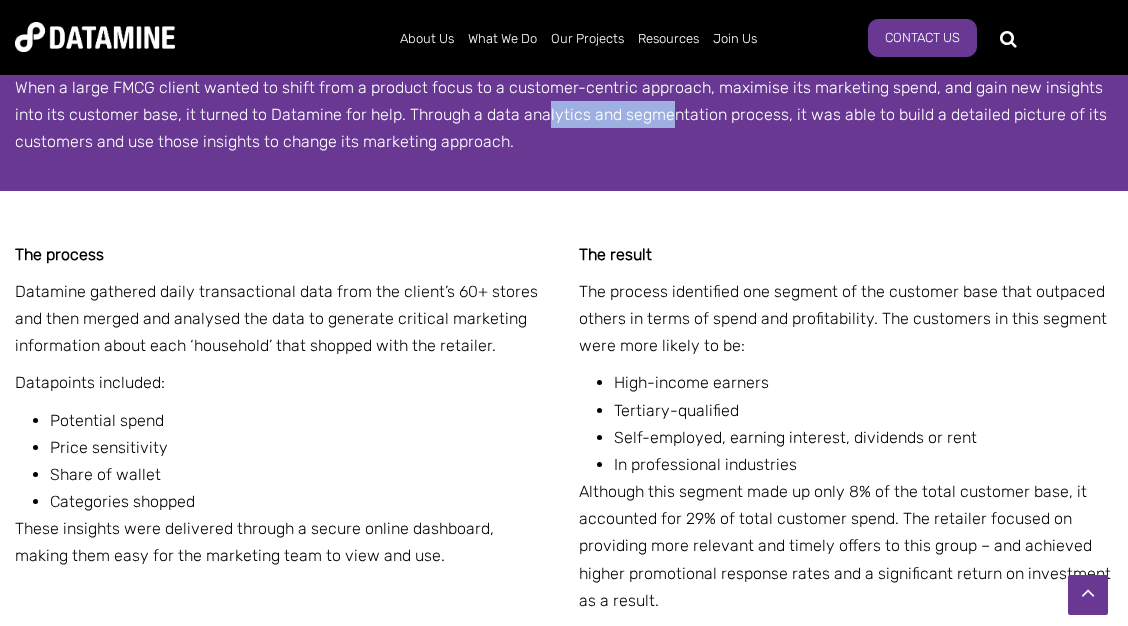 click on "When a large FMCG client wanted to shift from a product focus to a customer-centric approach, maximise its marketing spend, and gain new insights into its customer base, it turned to Datamine for help. Through a data analytics and segmentation process, it was able to build a detailed picture of its customers and use those insights to change its marketing approach." at bounding box center [564, 115] 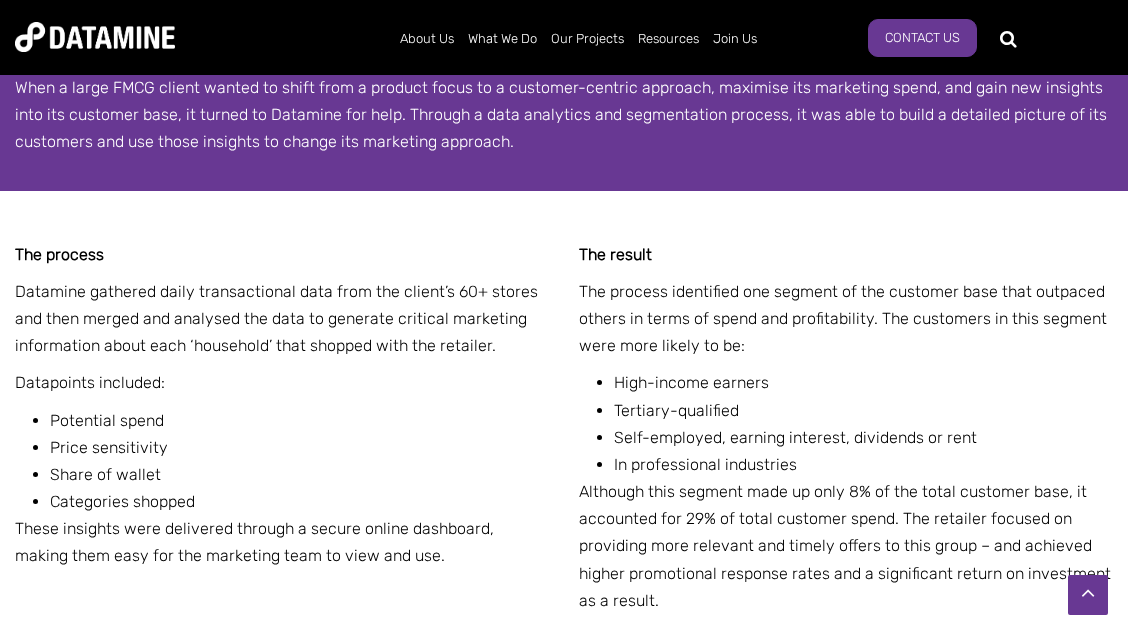 click on "When a large FMCG client wanted to shift from a product focus to a customer-centric approach, maximise its marketing spend, and gain new insights into its customer base, it turned to Datamine for help. Through a data analytics and segmentation process, it was able to build a detailed picture of its customers and use those insights to change its marketing approach." at bounding box center [564, 115] 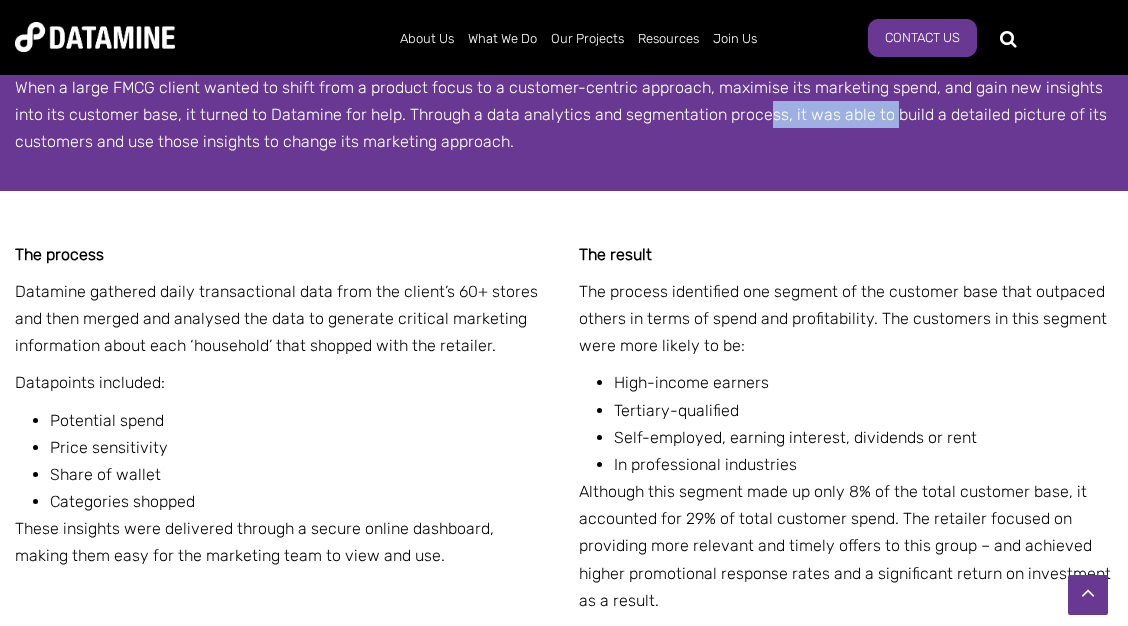 drag, startPoint x: 766, startPoint y: 193, endPoint x: 892, endPoint y: 193, distance: 126 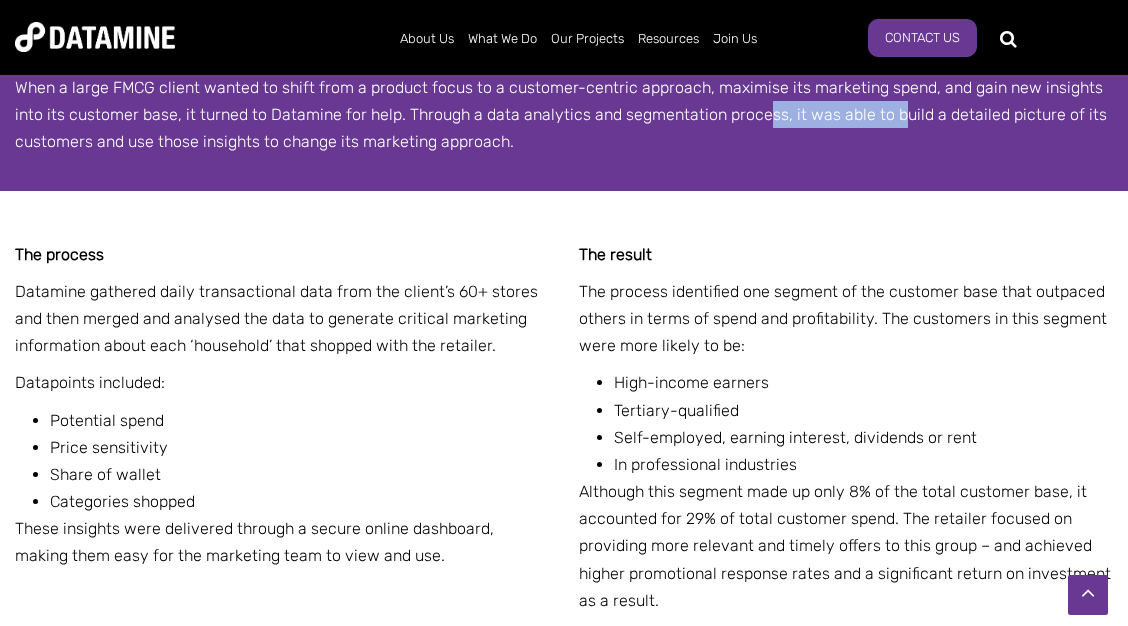 click on "When a large FMCG client wanted to shift from a product focus to a customer-centric approach, maximise its marketing spend, and gain new insights into its customer base, it turned to Datamine for help. Through a data analytics and segmentation process, it was able to build a detailed picture of its customers and use those insights to change its marketing approach." at bounding box center (564, 115) 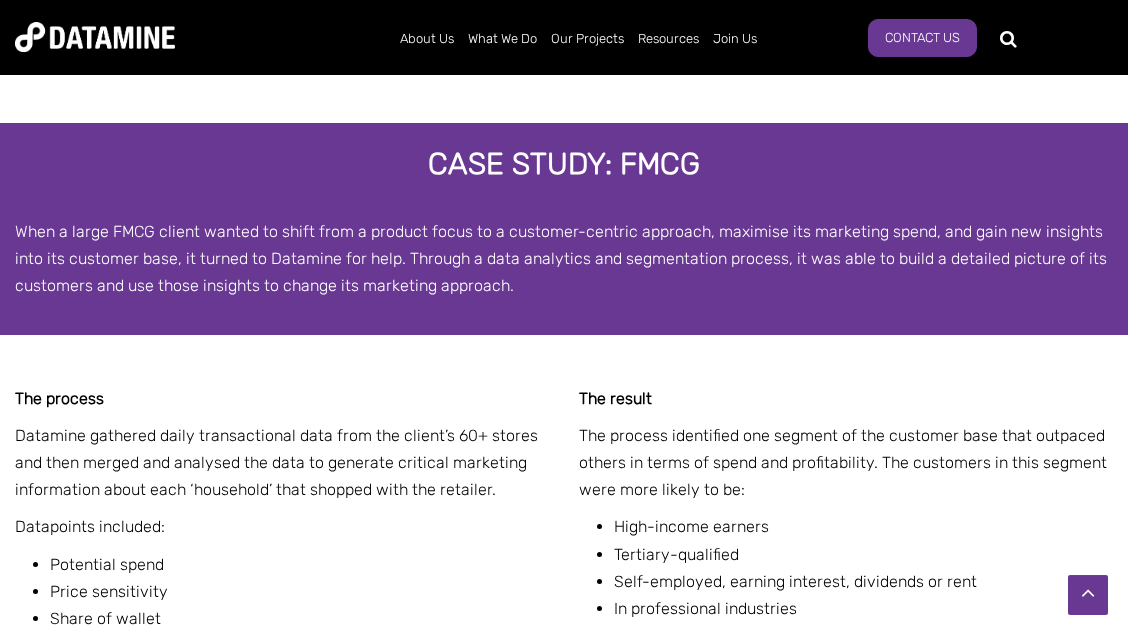 scroll, scrollTop: 3348, scrollLeft: 0, axis: vertical 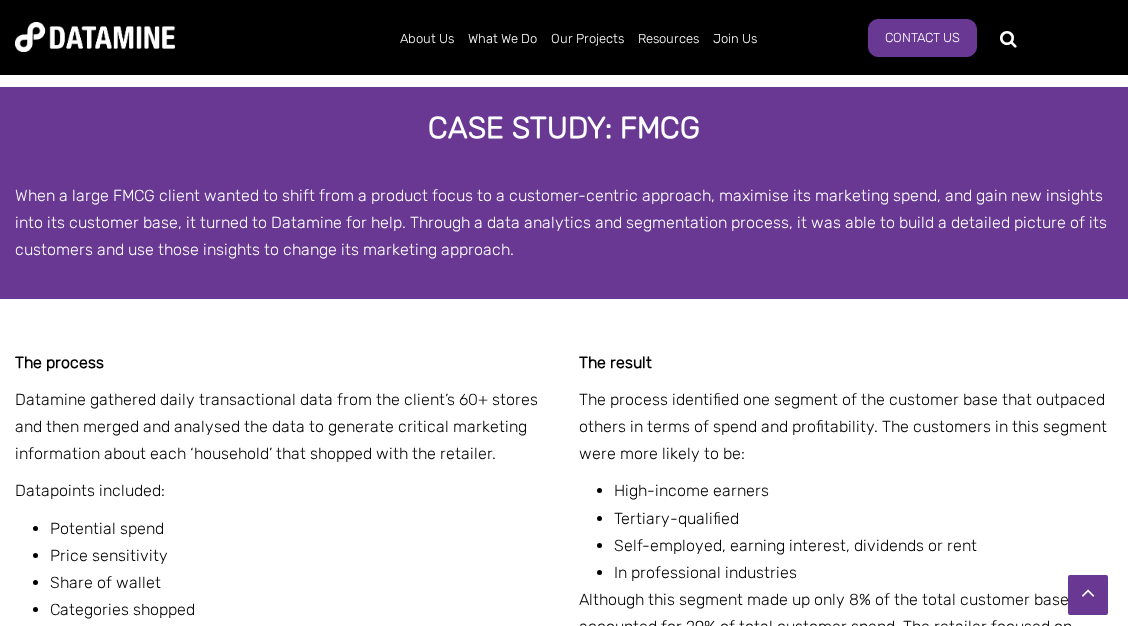 click on "Case Study: FMCG" at bounding box center [564, 128] 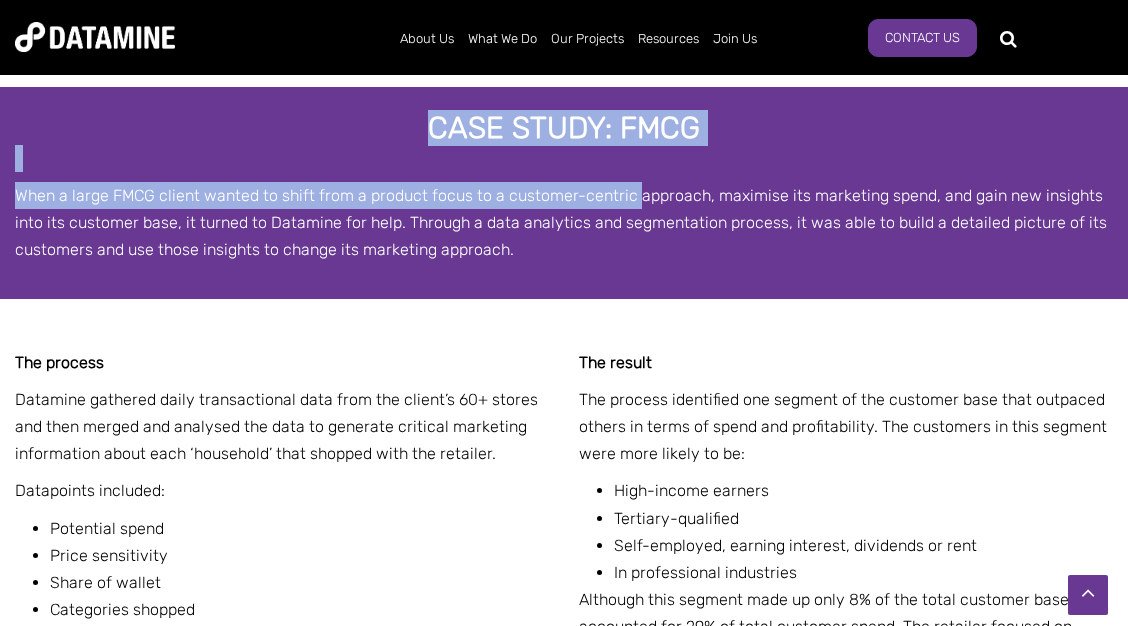 scroll, scrollTop: 3672, scrollLeft: 0, axis: vertical 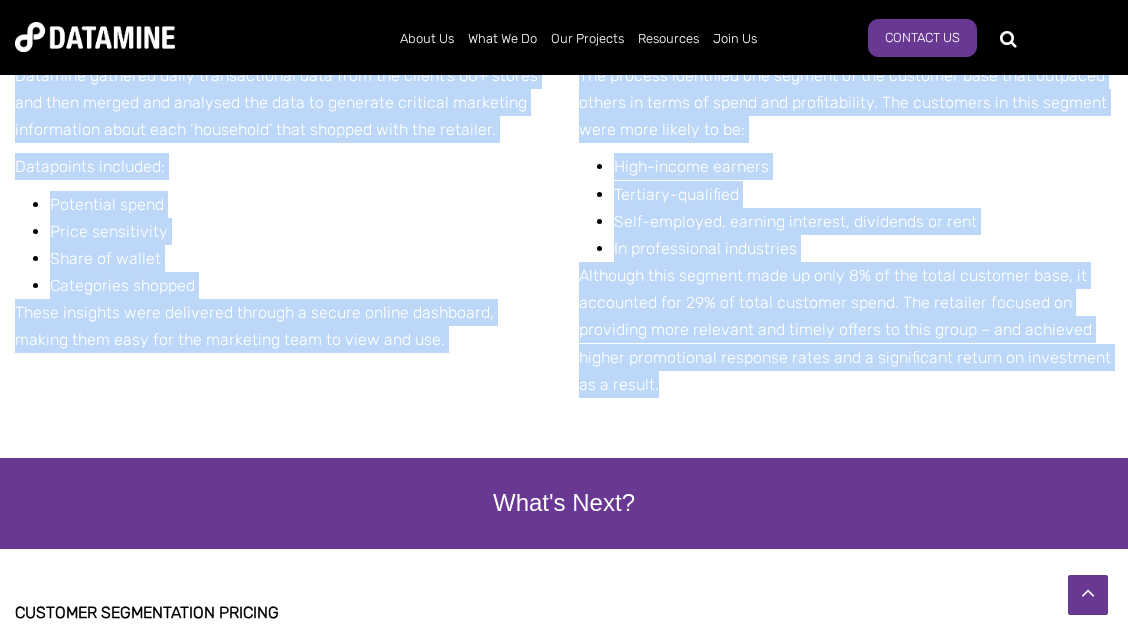 drag, startPoint x: 434, startPoint y: 212, endPoint x: 741, endPoint y: 489, distance: 413.49487 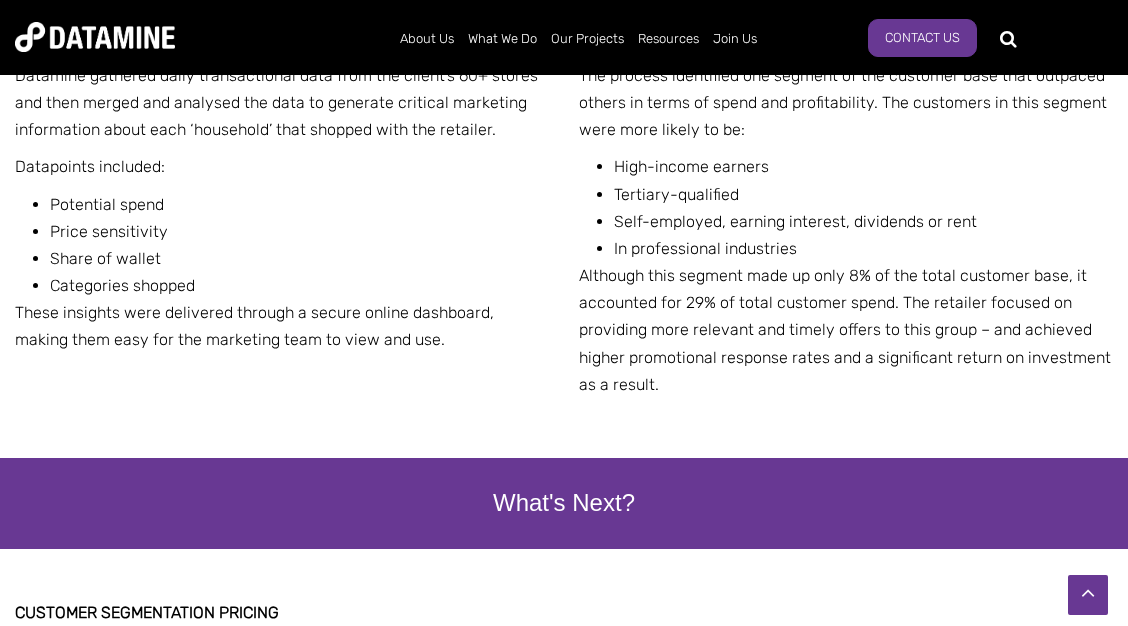 scroll, scrollTop: 3456, scrollLeft: 0, axis: vertical 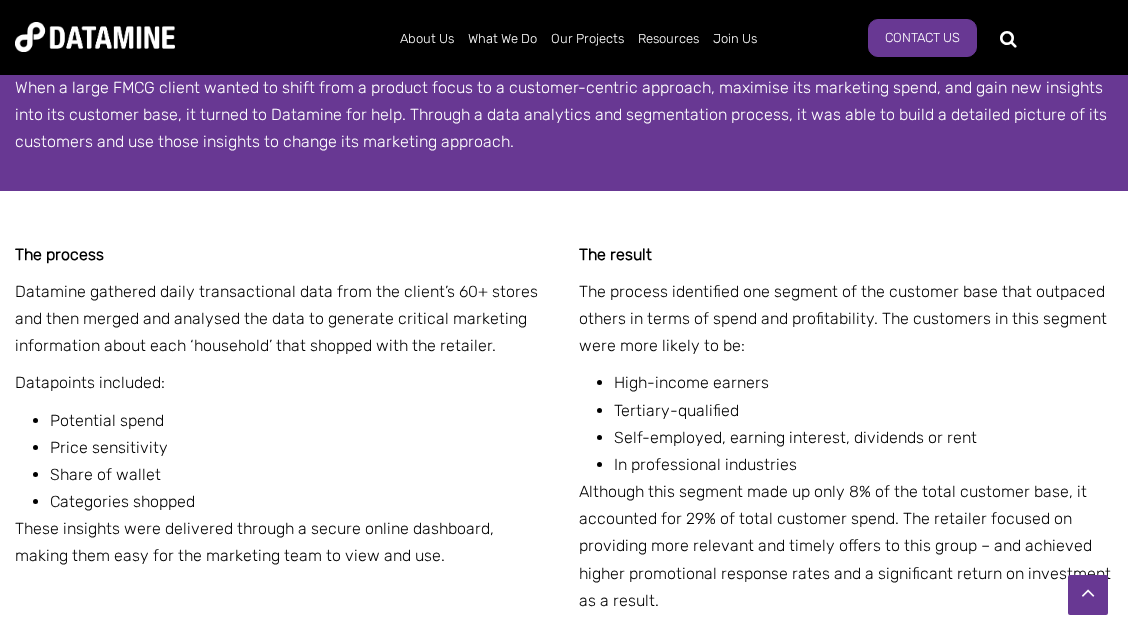 click on "When a large FMCG client wanted to shift from a product focus to a customer-centric approach, maximise its marketing spend, and gain new insights into its customer base, it turned to Datamine for help. Through a data analytics and segmentation process, it was able to build a detailed picture of its customers and use those insights to change its marketing approach." at bounding box center [564, 115] 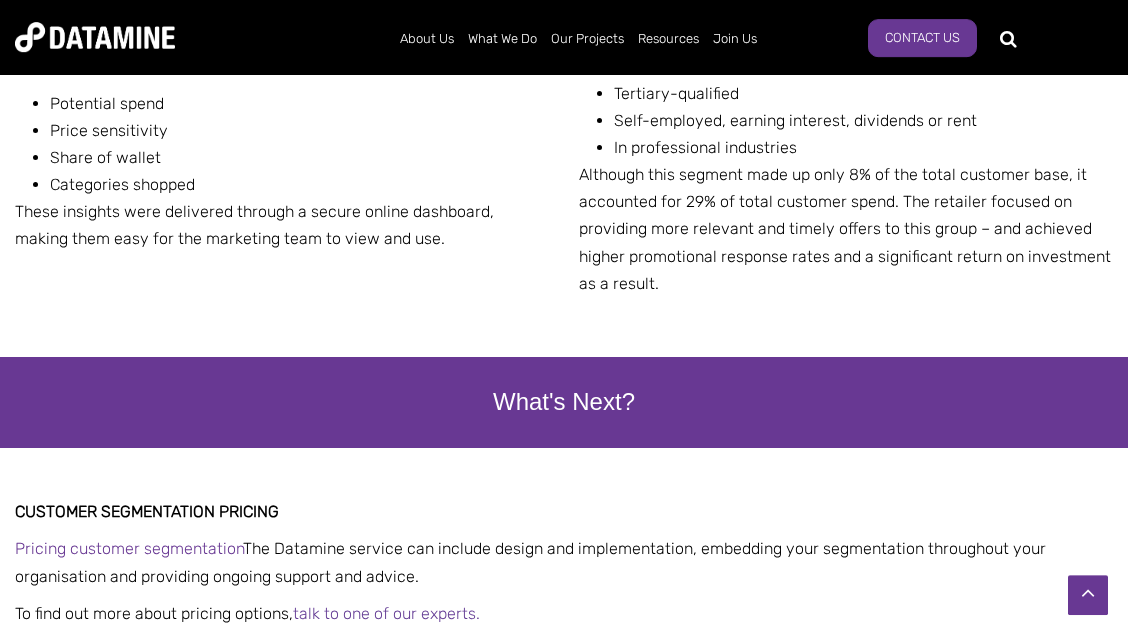 scroll, scrollTop: 3672, scrollLeft: 0, axis: vertical 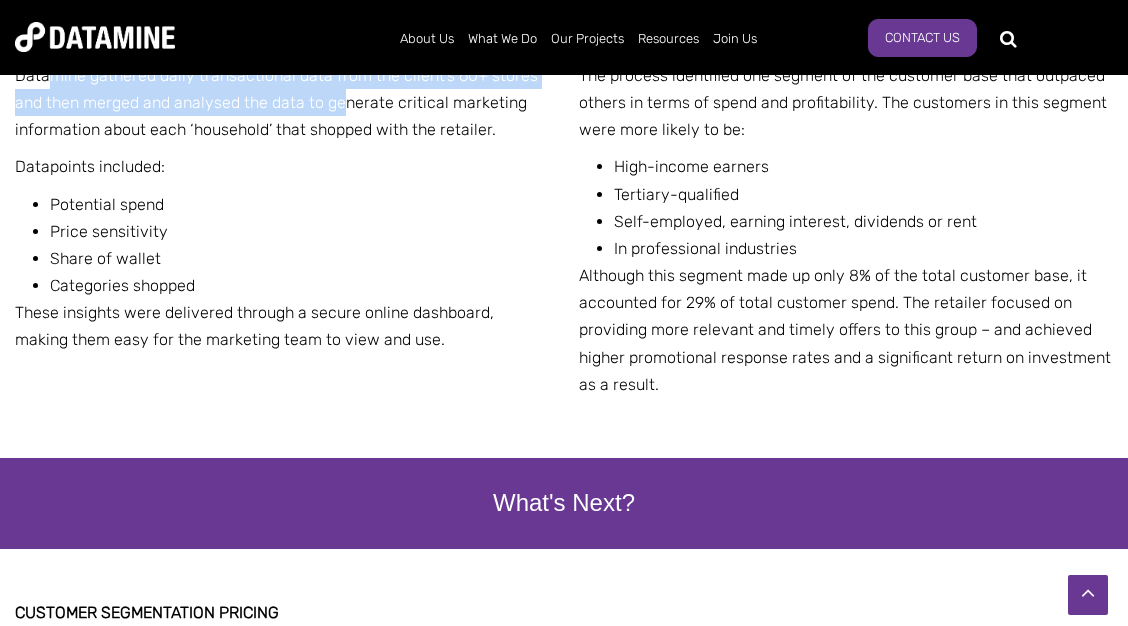 drag, startPoint x: 52, startPoint y: 170, endPoint x: 341, endPoint y: 183, distance: 289.29224 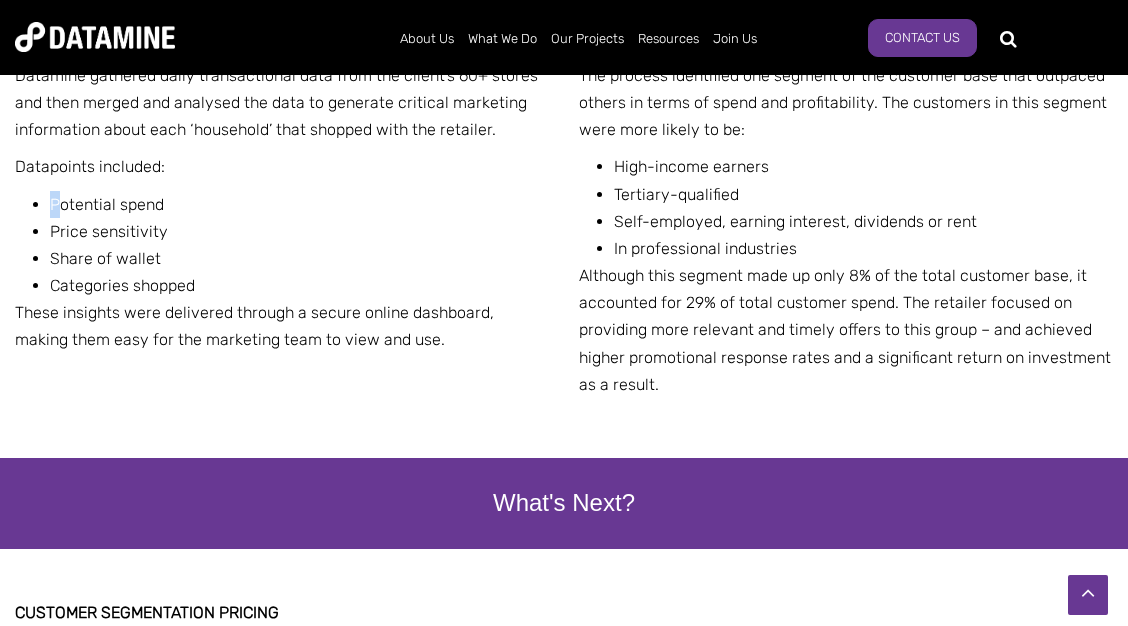 click on "Potential spend" at bounding box center [299, 204] 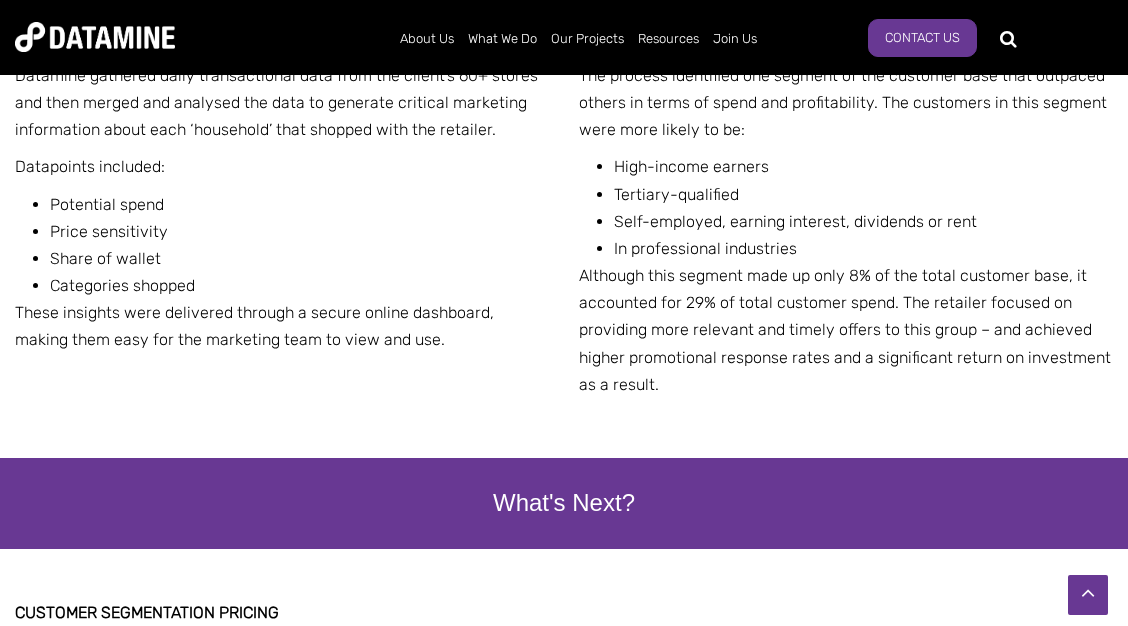 click on "These insights were delivered through a secure online dashboard, making them easy for the marketing team to view and use." at bounding box center [282, 326] 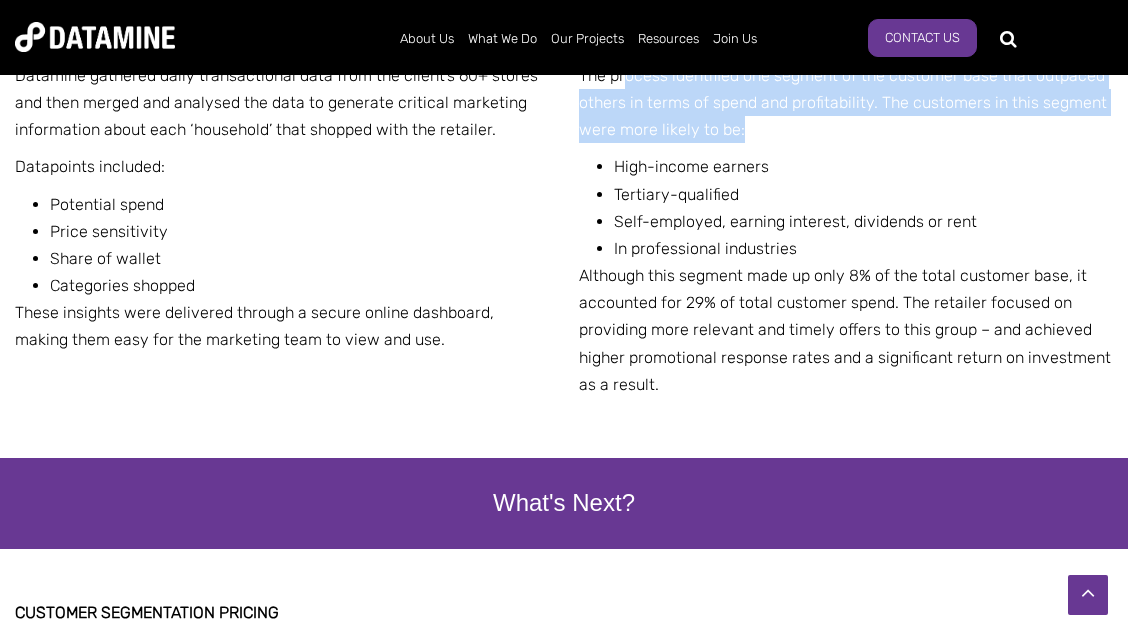drag, startPoint x: 628, startPoint y: 148, endPoint x: 913, endPoint y: 220, distance: 293.95407 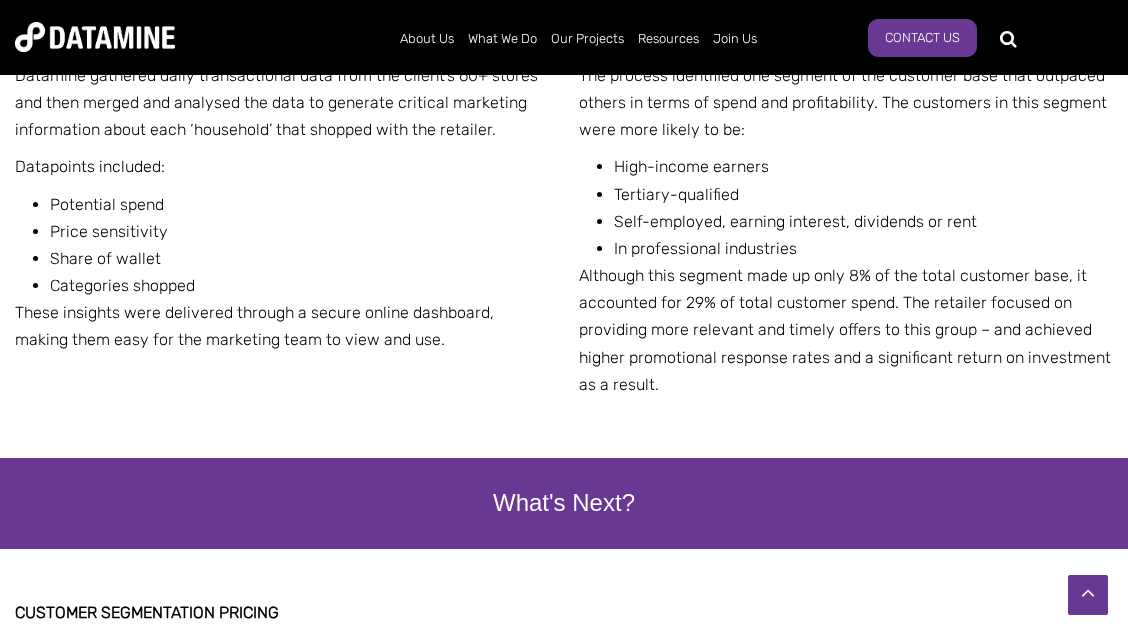 click on "The process identified one segment of the customer base that outpaced others in terms of spend and profitability. The customers in this segment were more likely to be:" at bounding box center (846, 103) 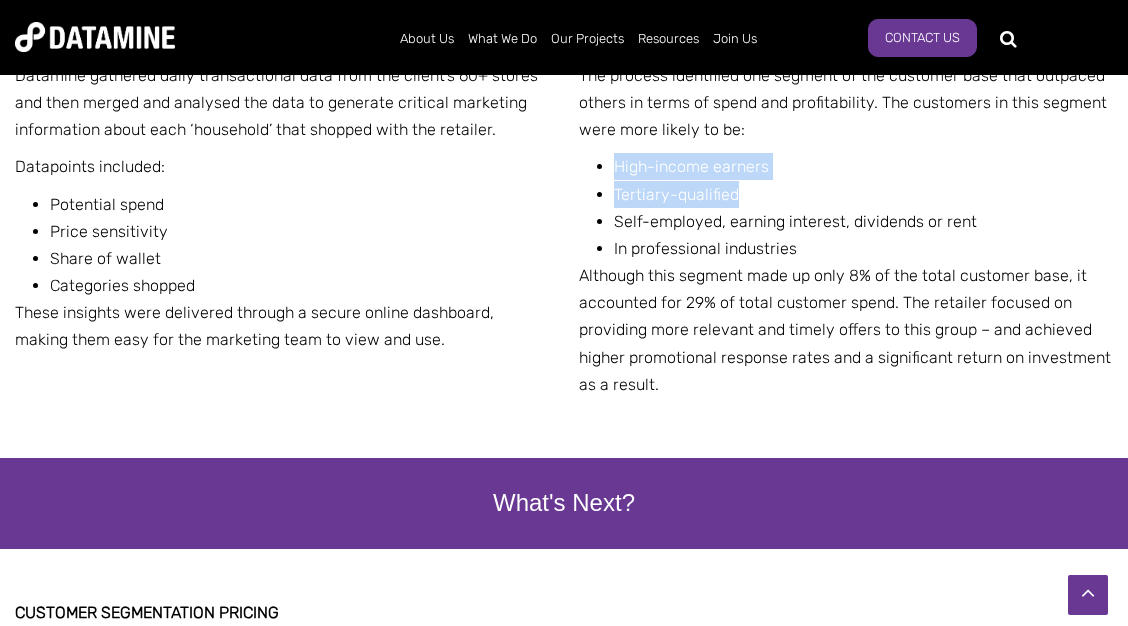 drag, startPoint x: 785, startPoint y: 281, endPoint x: 619, endPoint y: 253, distance: 168.34488 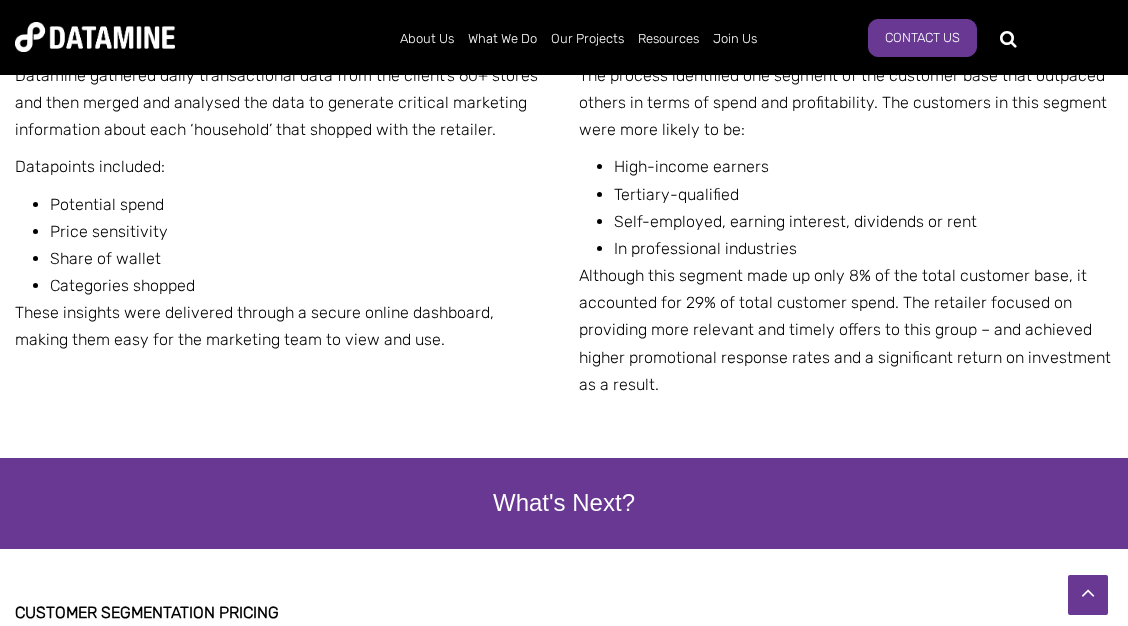click on "High-income earners" at bounding box center (863, 166) 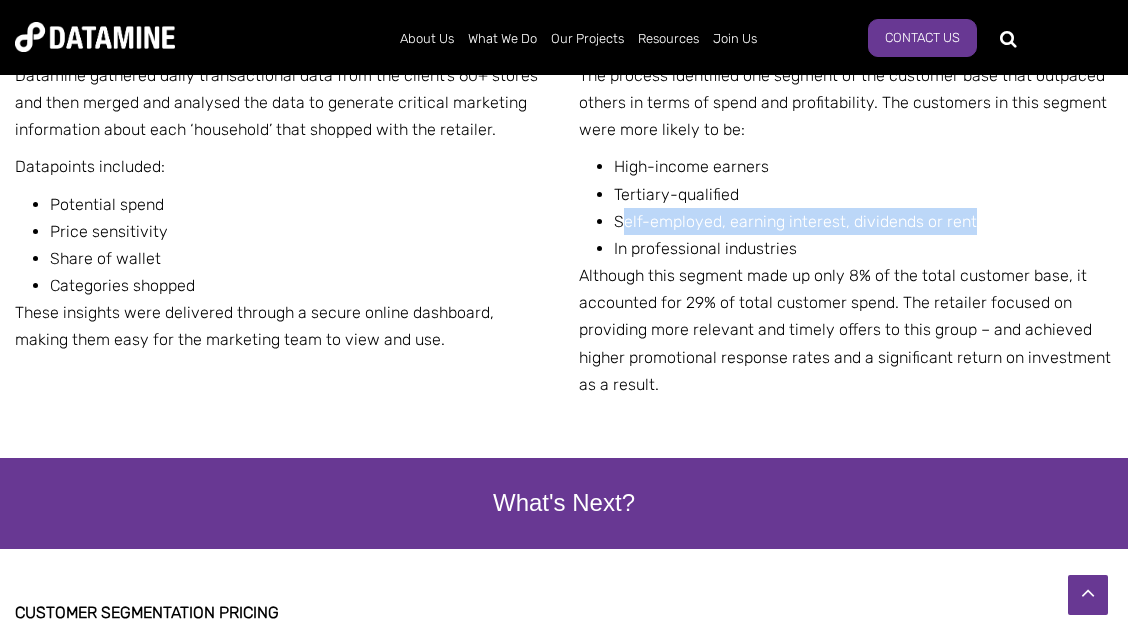 drag, startPoint x: 652, startPoint y: 315, endPoint x: 1040, endPoint y: 309, distance: 388.0464 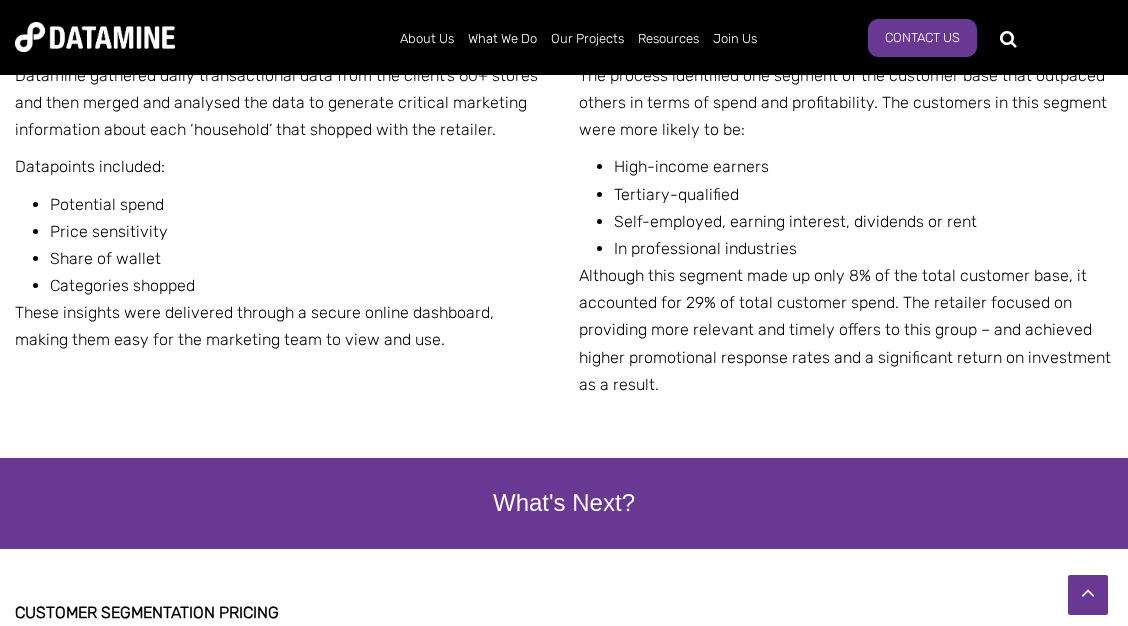 click on "Self-employed, earning interest, dividends or rent" at bounding box center (863, 221) 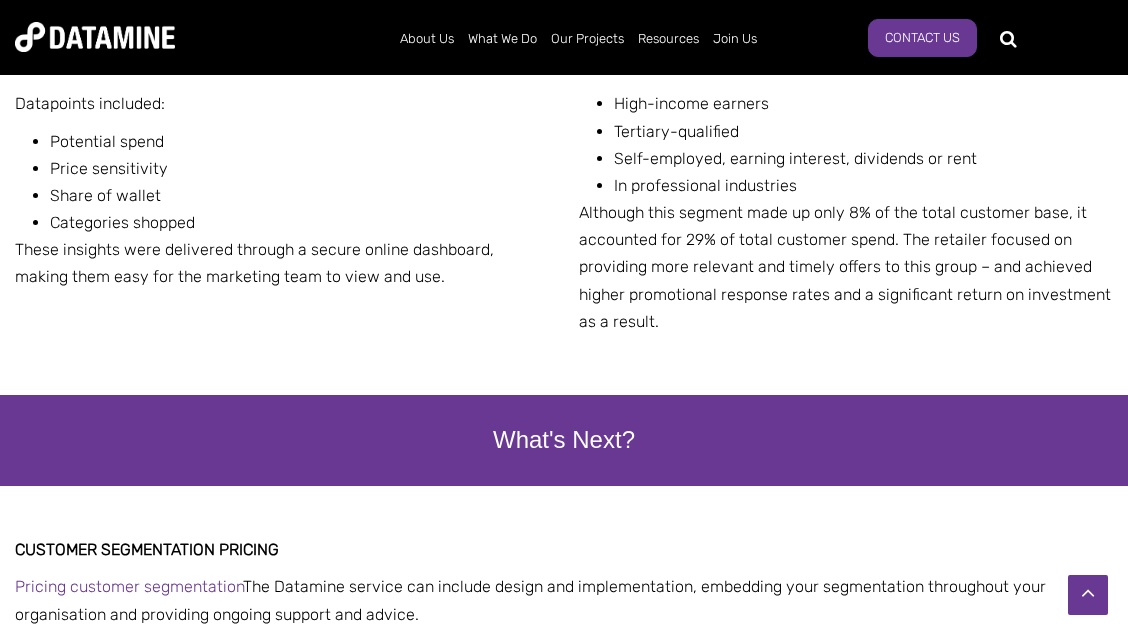 scroll, scrollTop: 3672, scrollLeft: 0, axis: vertical 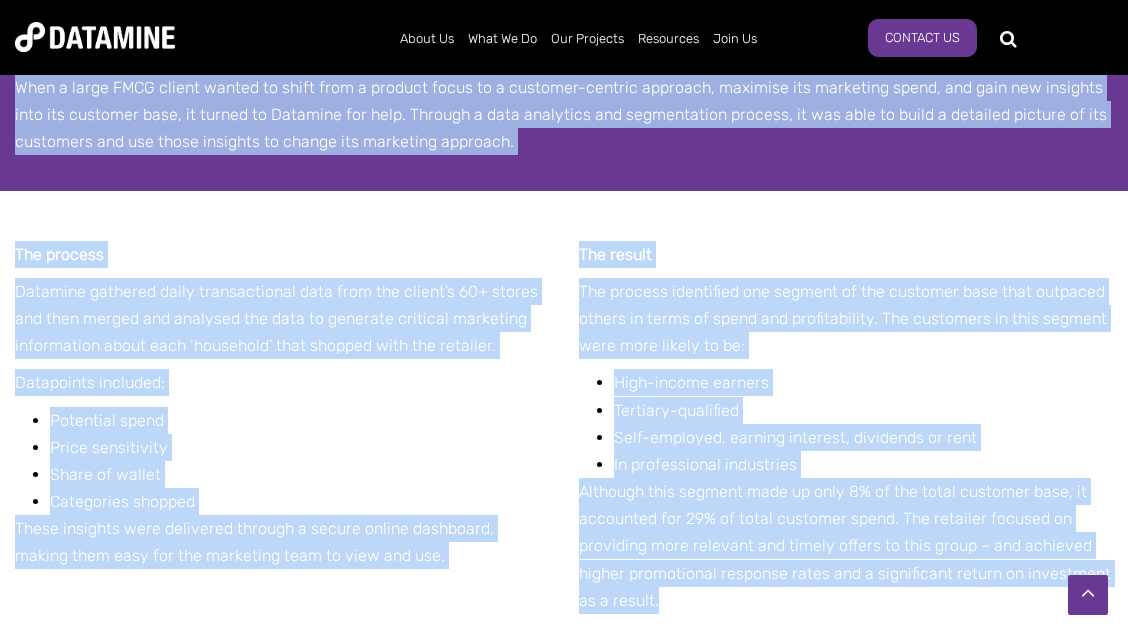 drag, startPoint x: 696, startPoint y: 476, endPoint x: 420, endPoint y: 87, distance: 476.96646 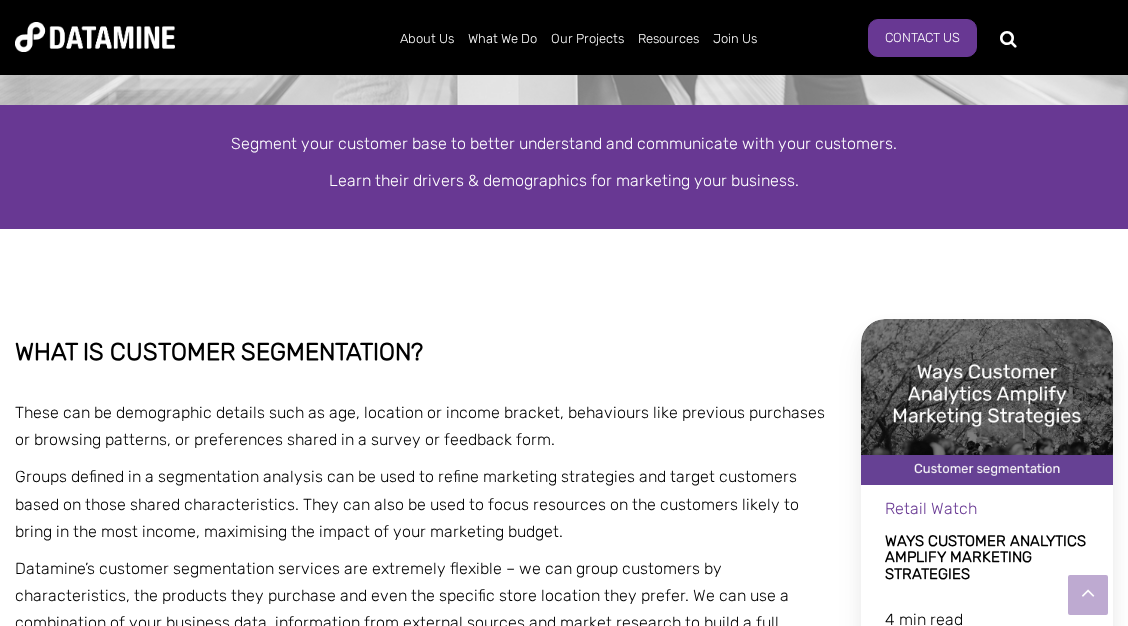 scroll, scrollTop: 0, scrollLeft: 0, axis: both 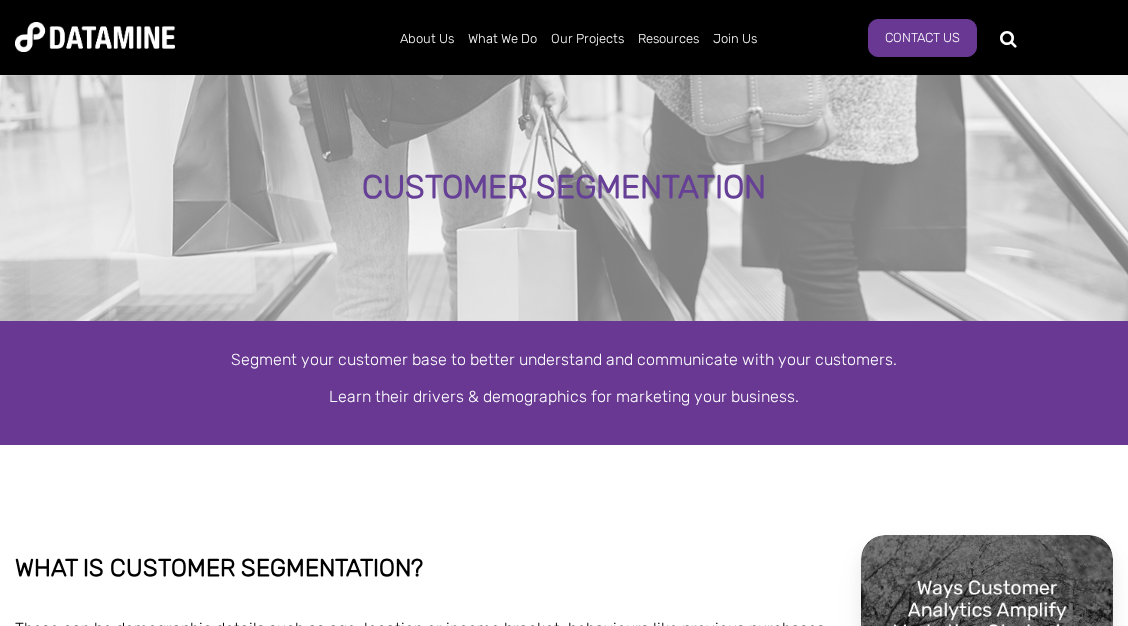 click at bounding box center (95, 37) 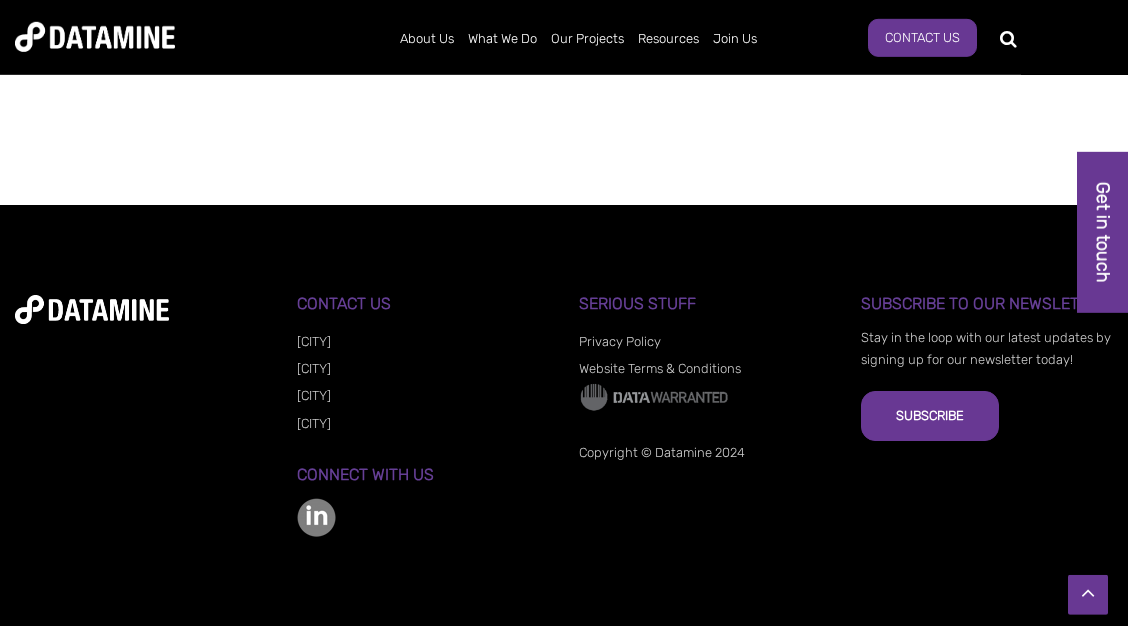 scroll, scrollTop: 1872, scrollLeft: 0, axis: vertical 